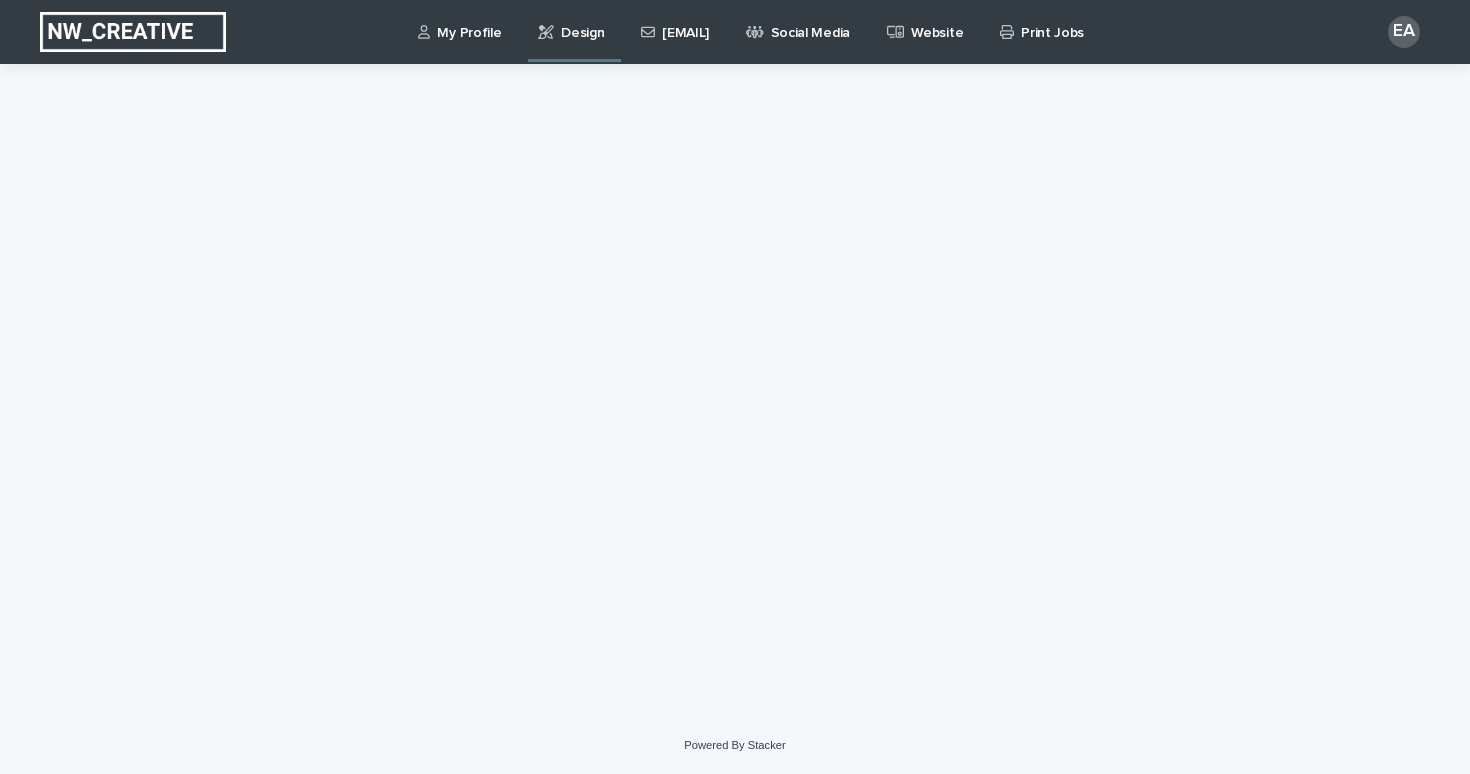 scroll, scrollTop: 0, scrollLeft: 0, axis: both 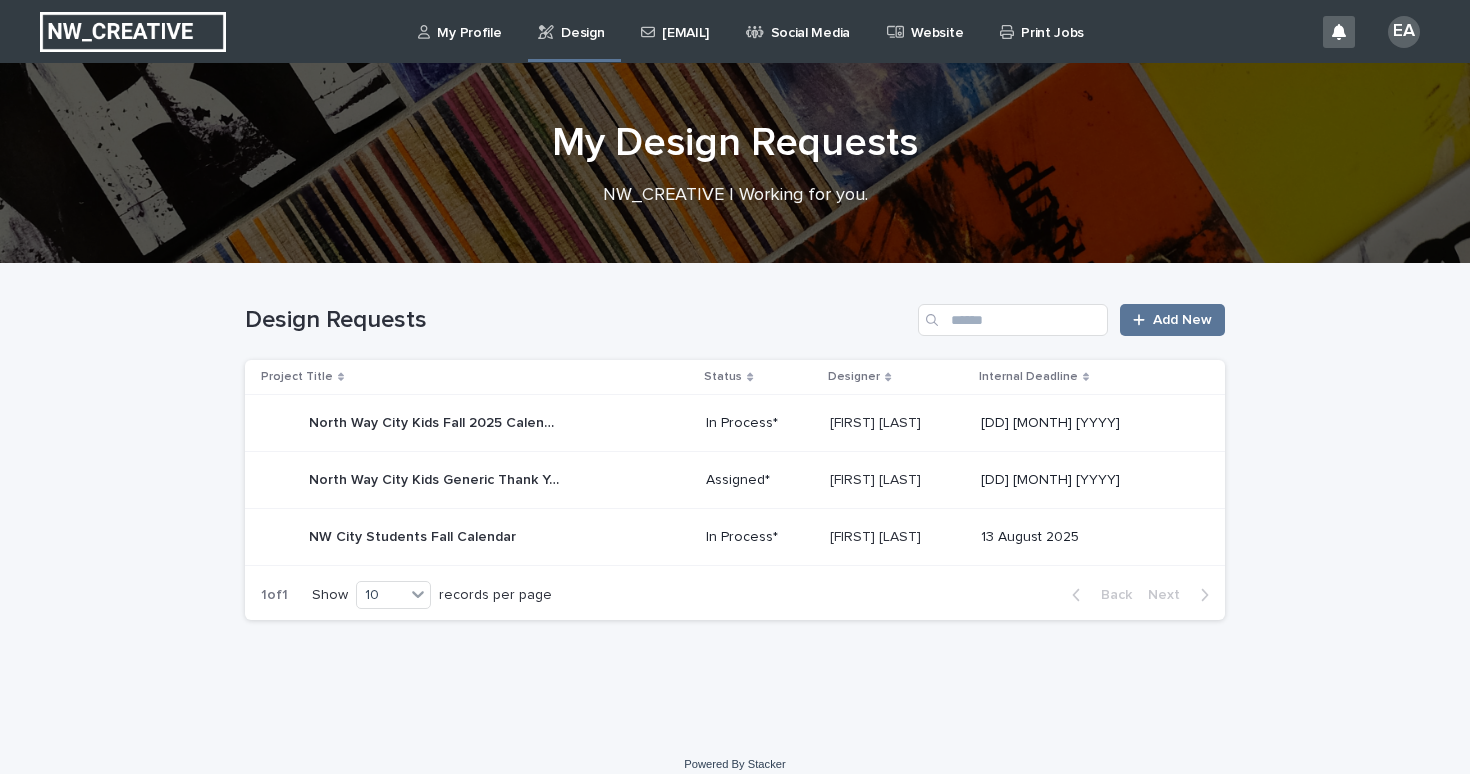 click on "[EMAIL]" at bounding box center (685, 21) 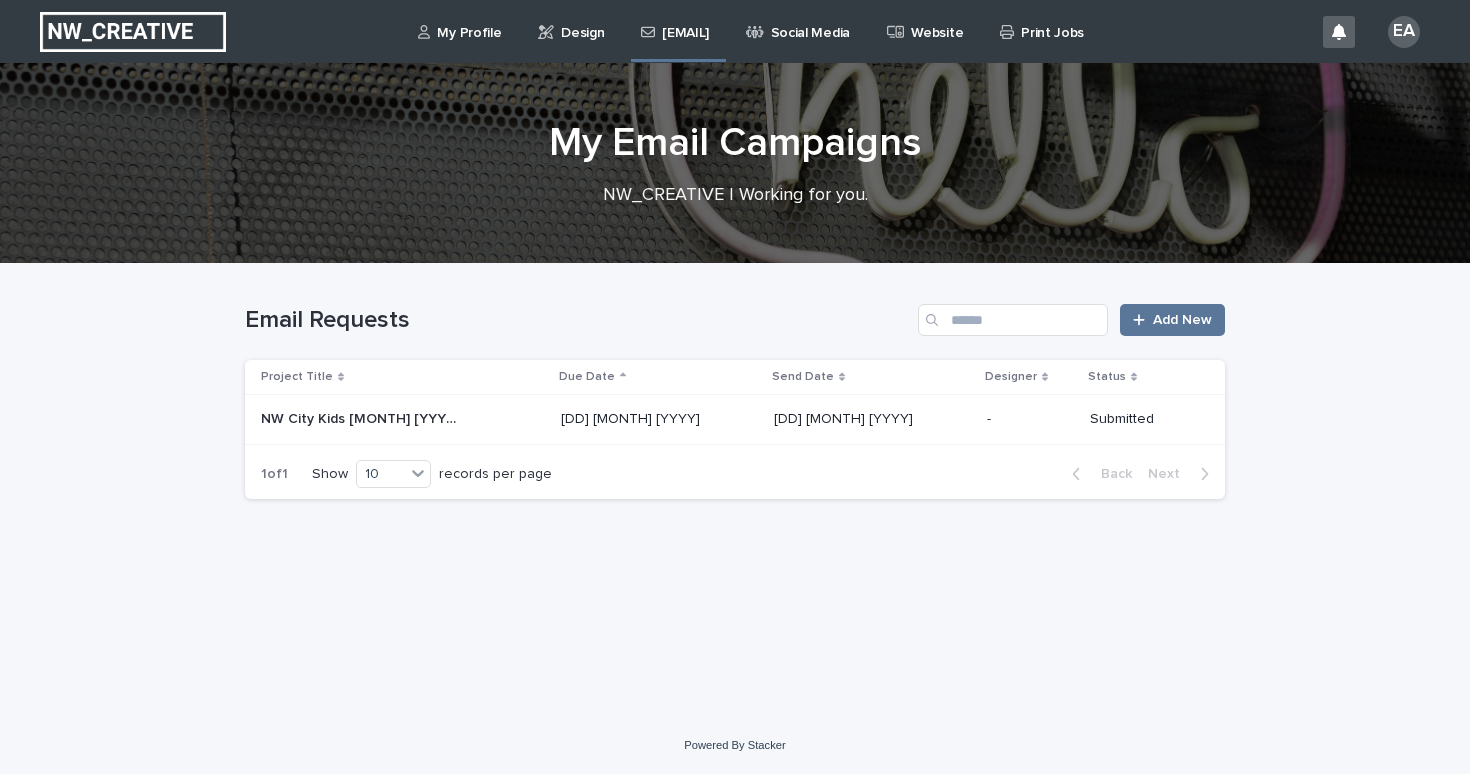 click on "Social Media" at bounding box center [810, 21] 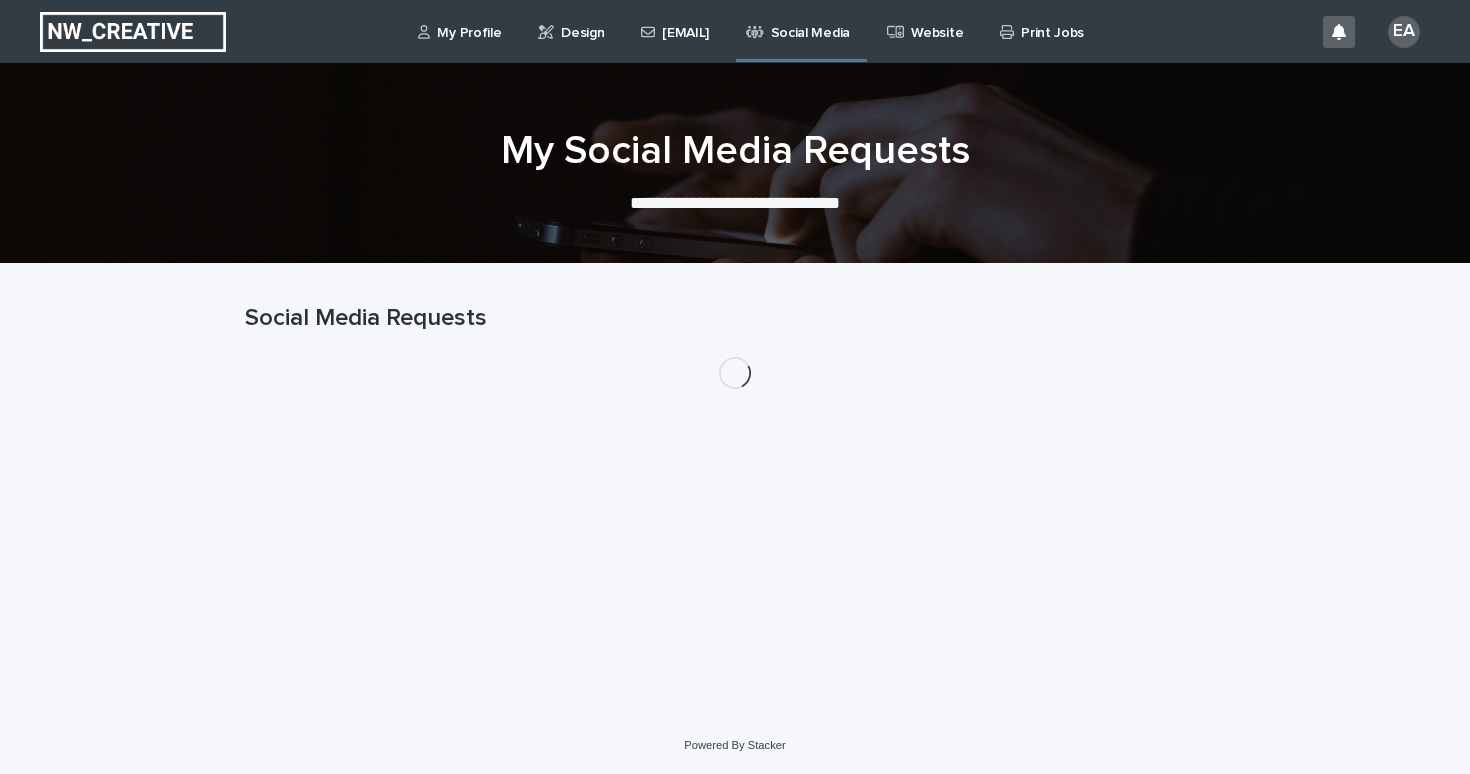 click on "Website" at bounding box center (937, 21) 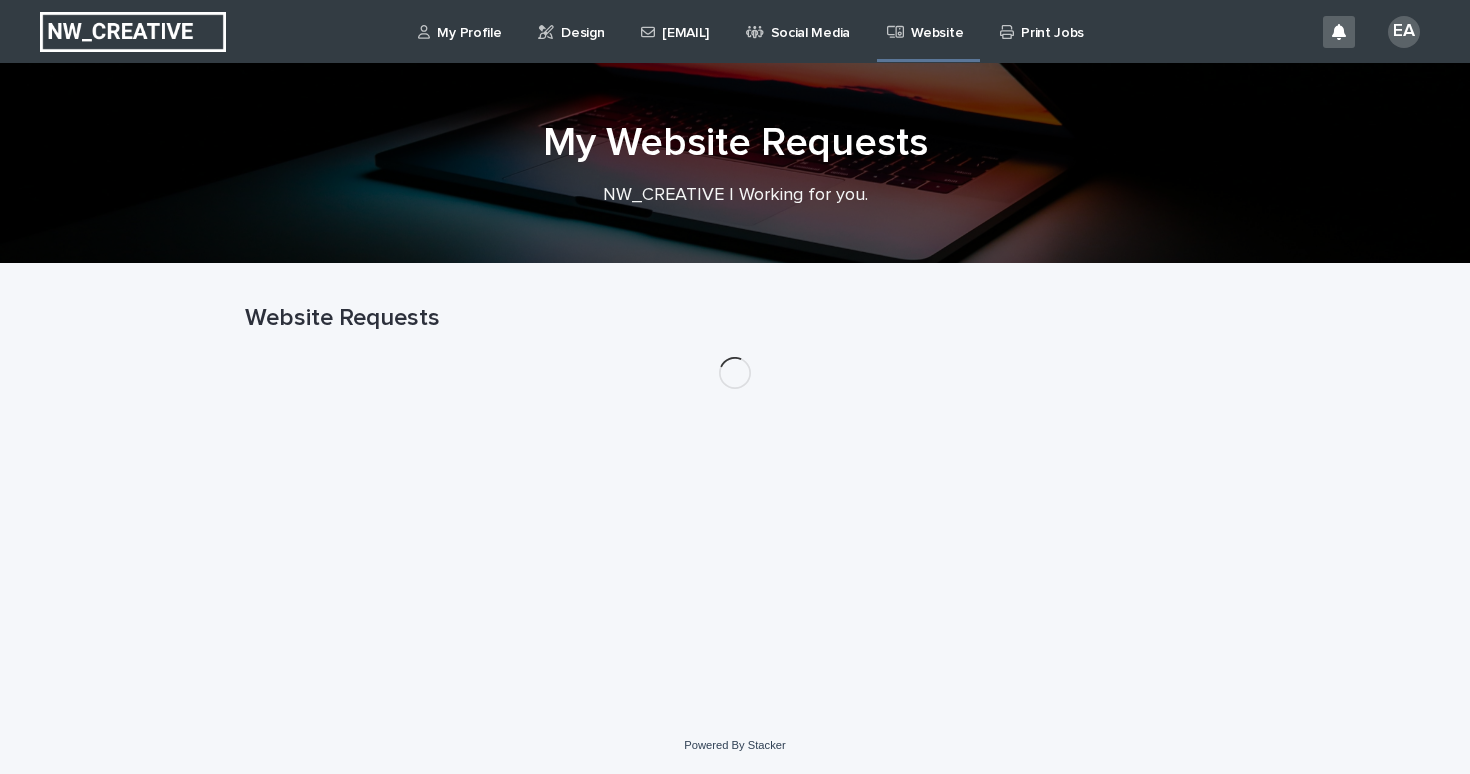 click on "Print Jobs" at bounding box center (1052, 21) 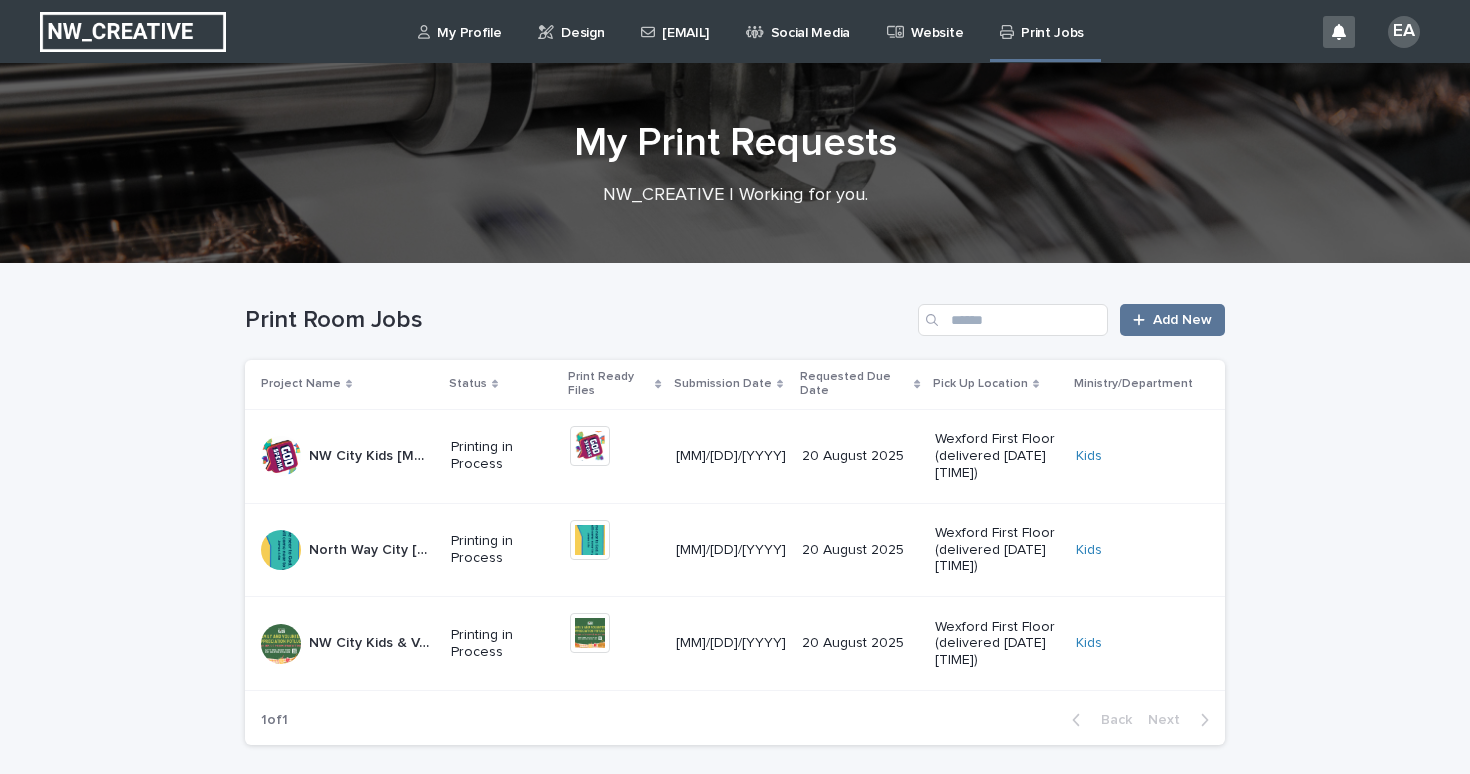 click on "Design" at bounding box center [582, 21] 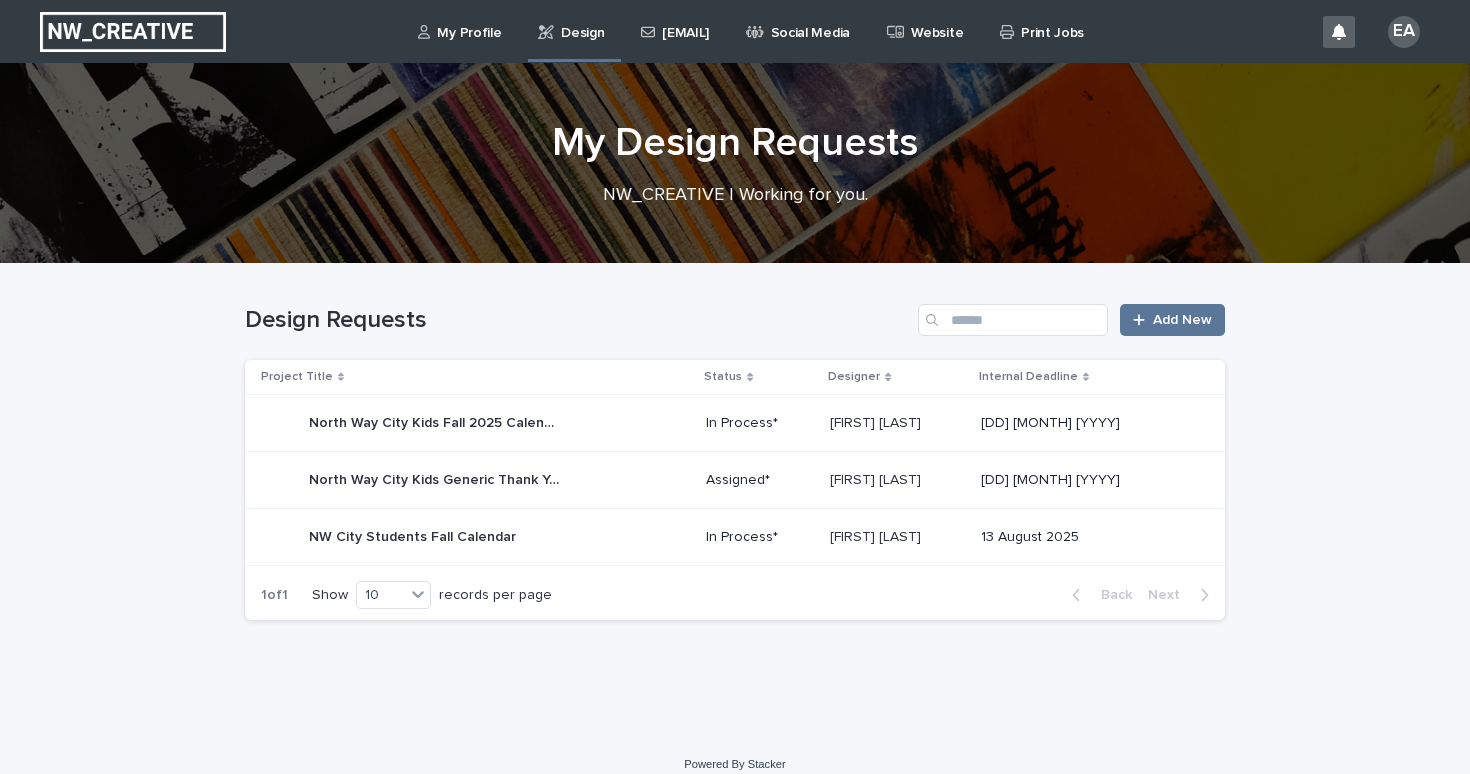 click on "Print Jobs" at bounding box center (1052, 21) 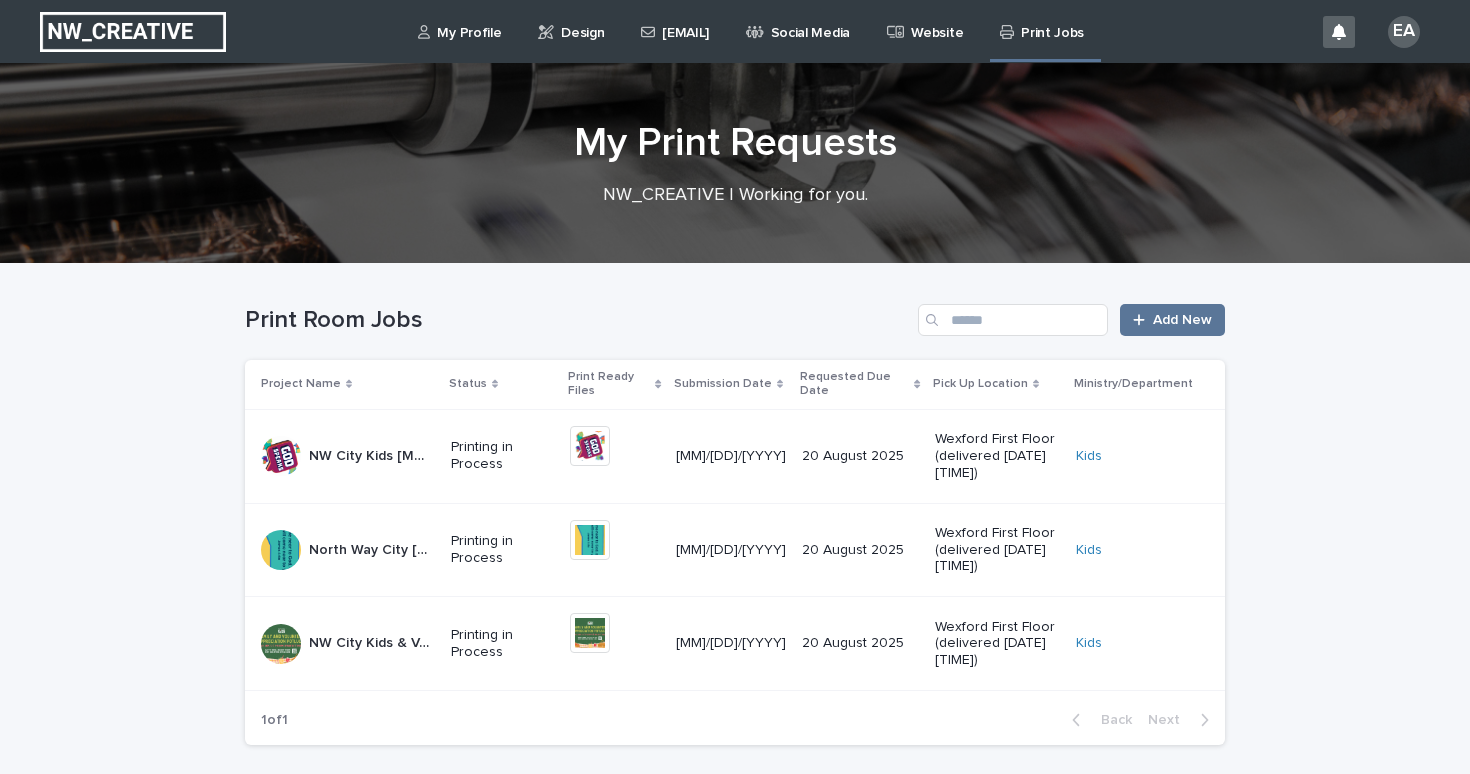 click on "Website" at bounding box center [937, 21] 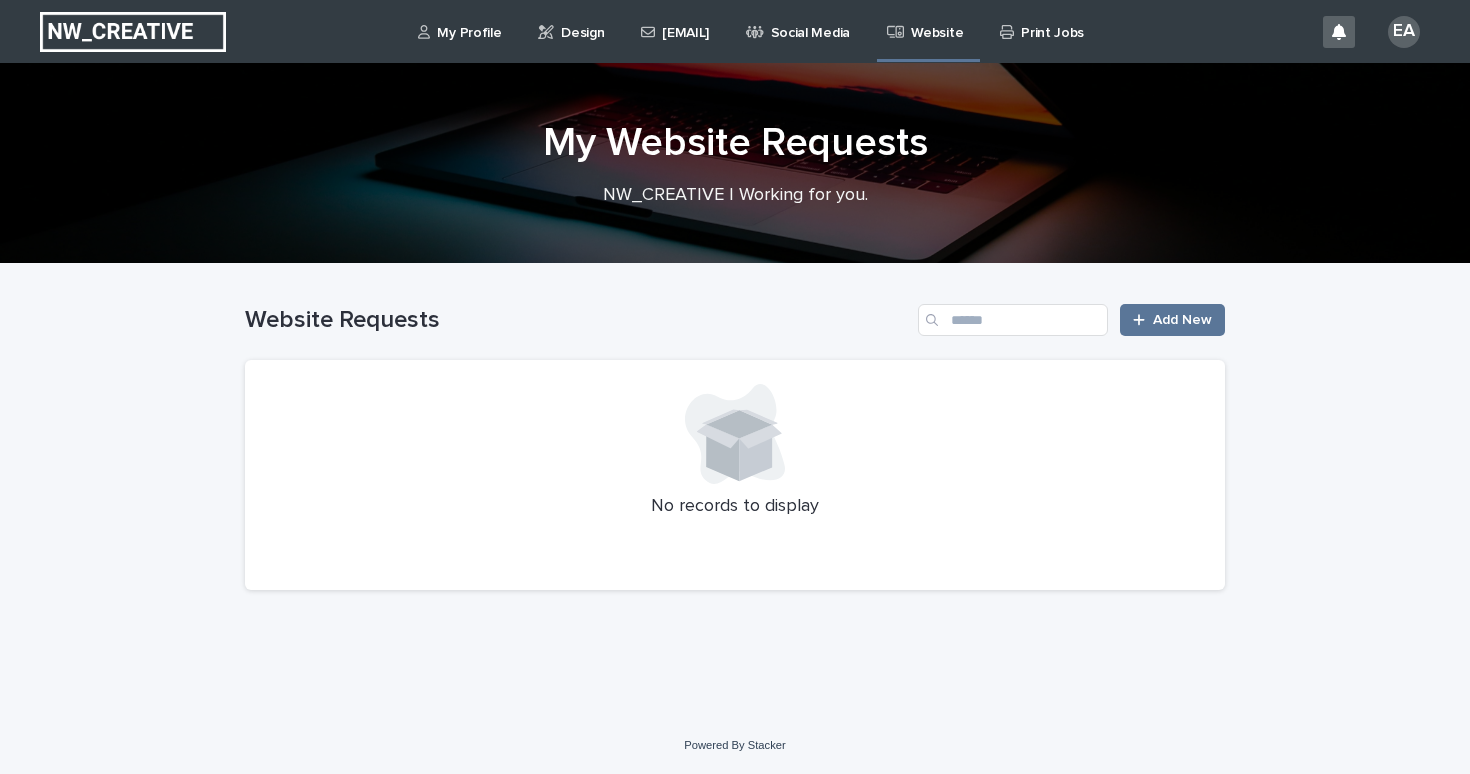 click on "Social Media" at bounding box center (801, 31) 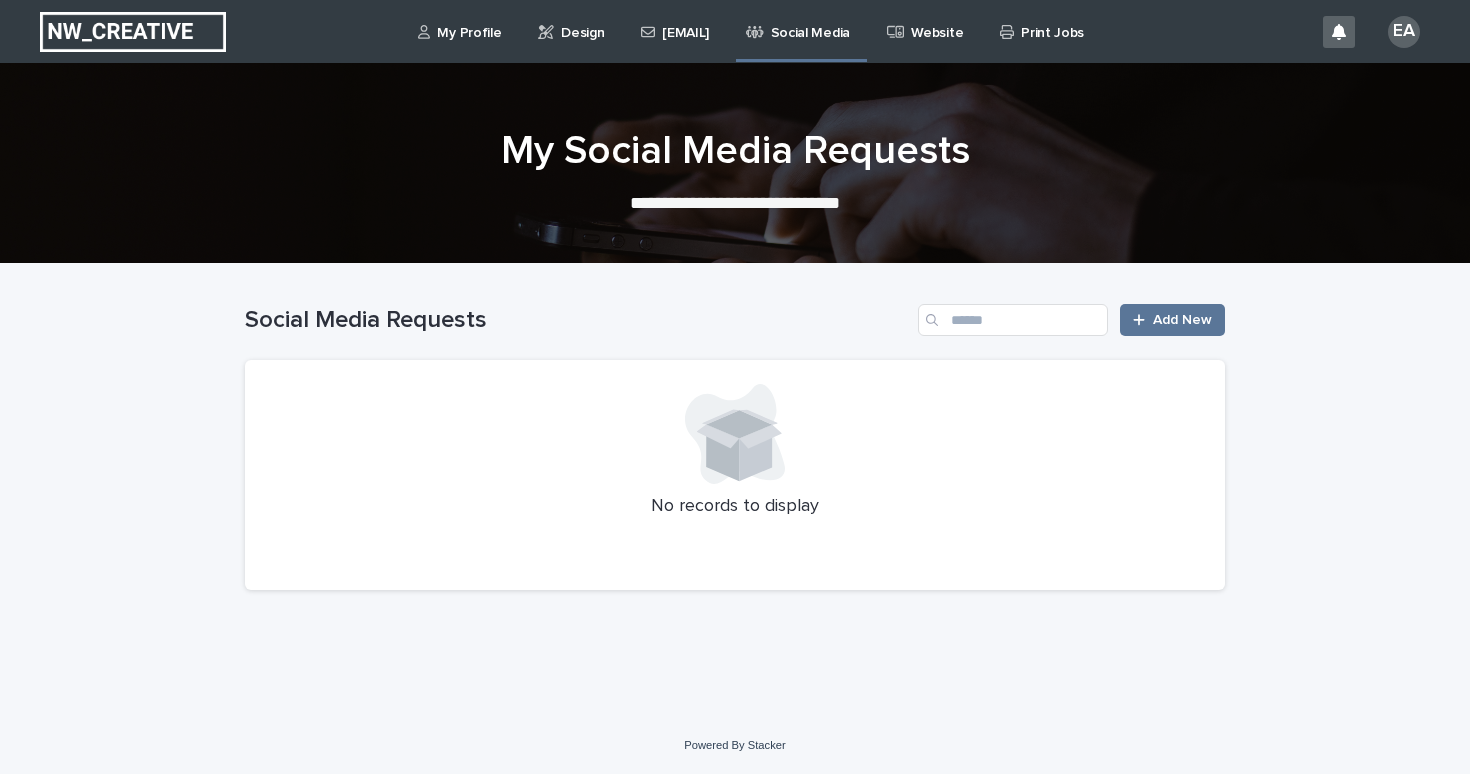 click on "Design" at bounding box center (574, 21) 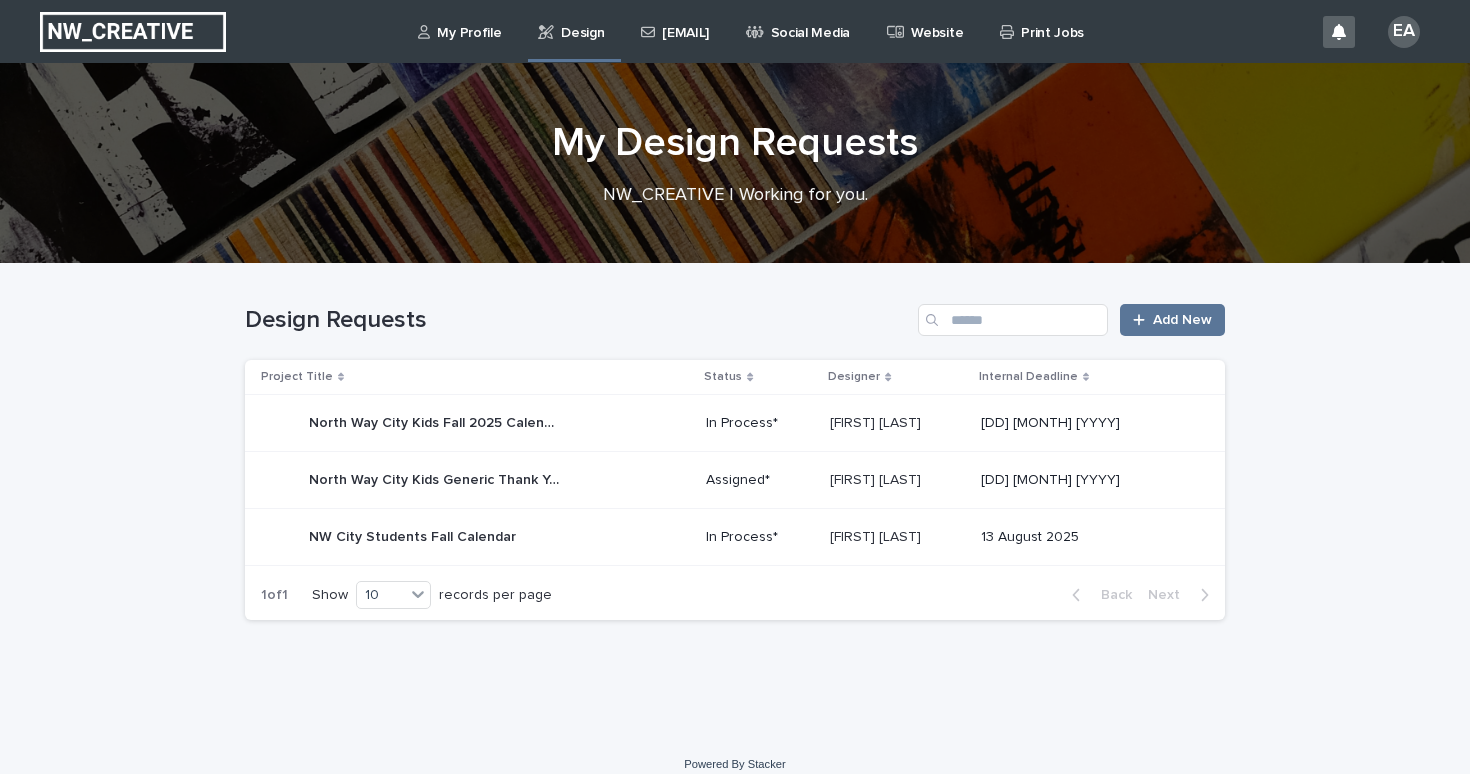 click on "North Way City Kids Fall 2025 Calendar North Way City Kids Fall 2025 Calendar" at bounding box center [475, 423] 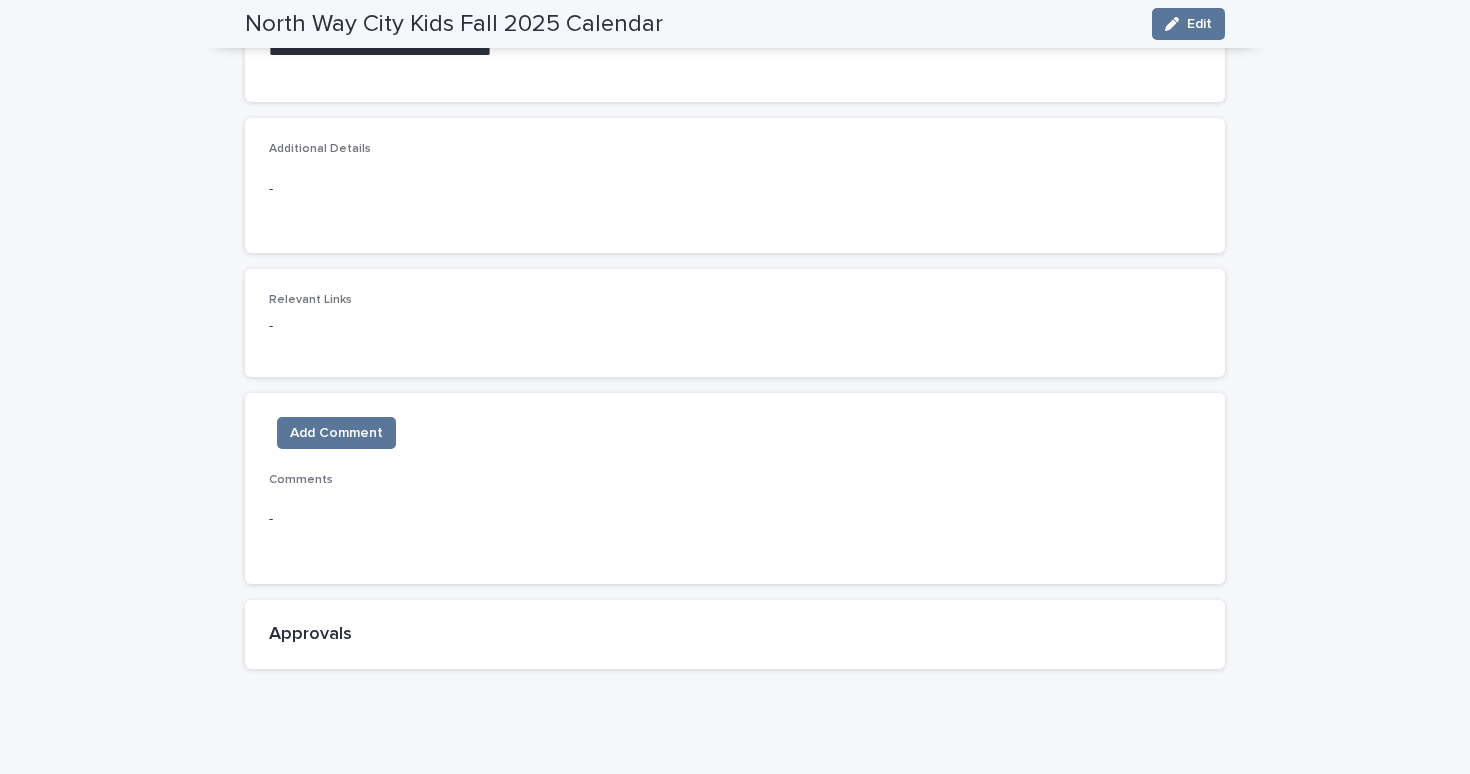 scroll, scrollTop: 0, scrollLeft: 0, axis: both 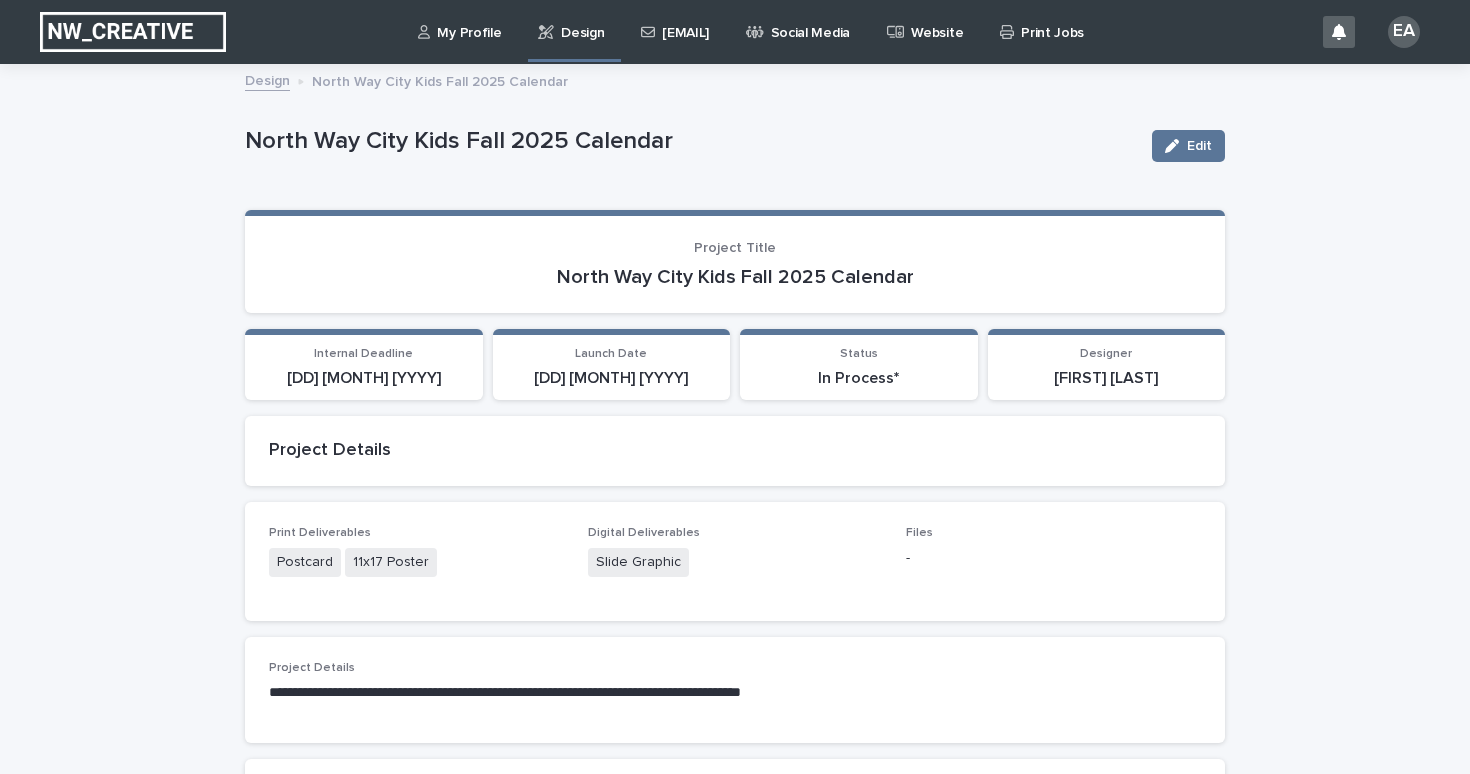 click at bounding box center (133, 32) 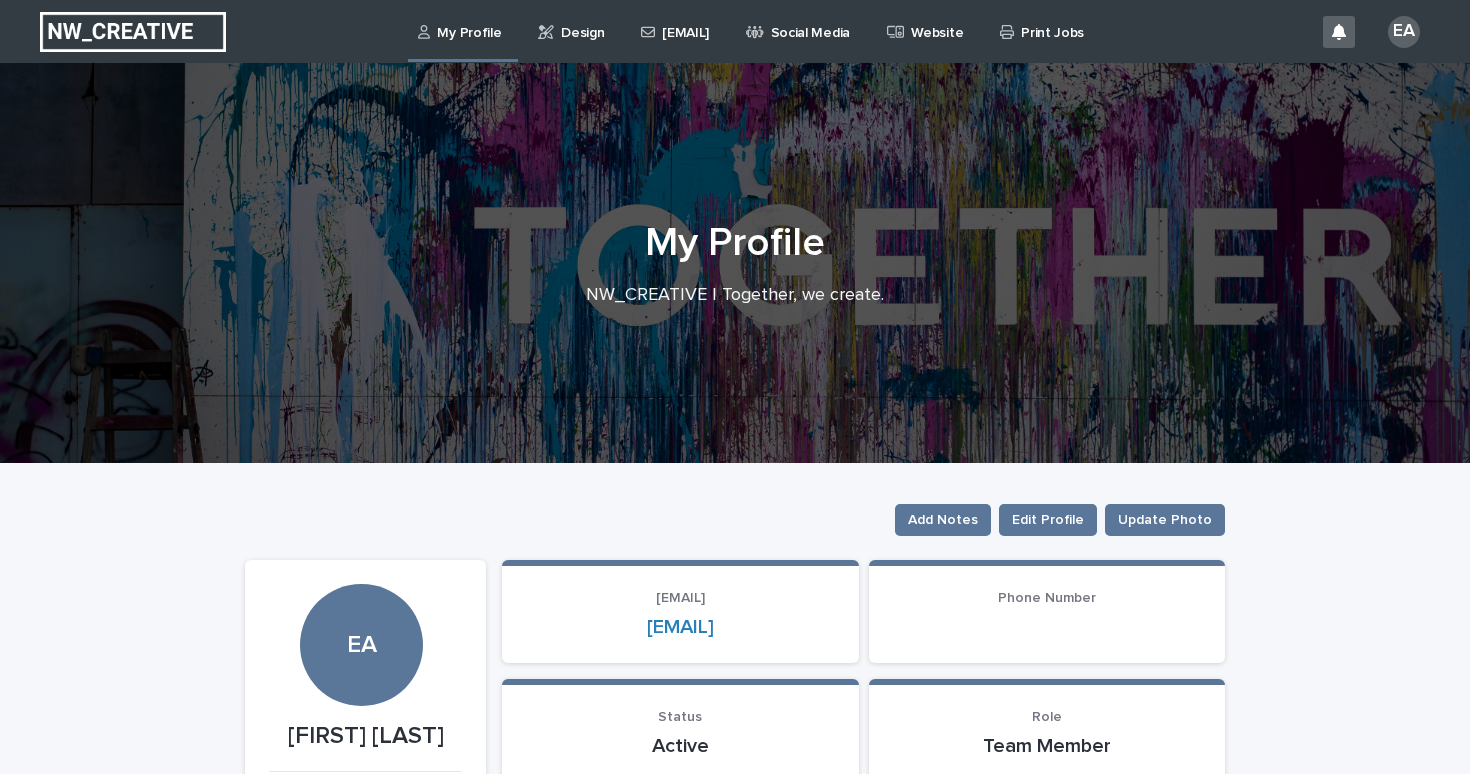 click on "Design" at bounding box center [582, 21] 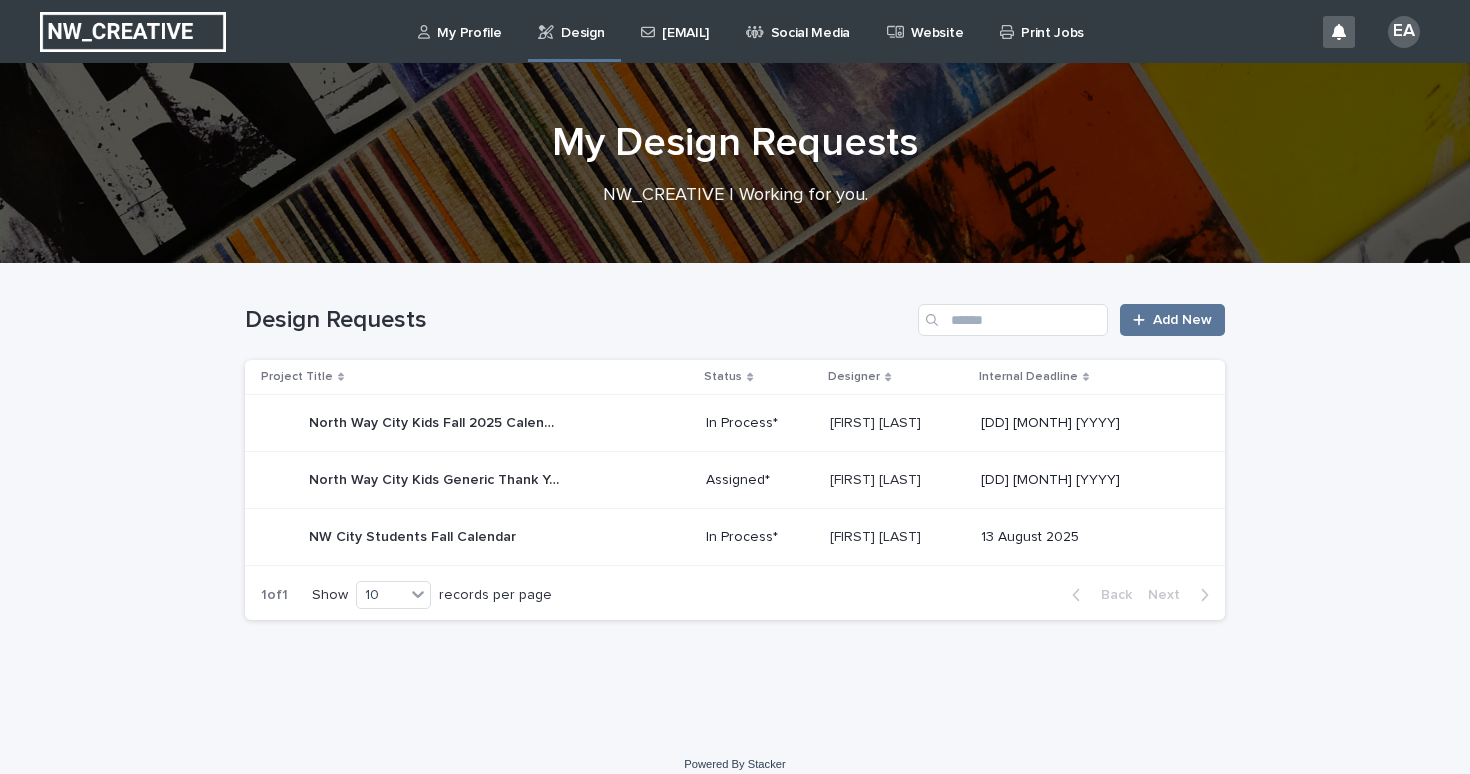 click on "North Way City Kids Generic Thank You Cards   North Way City Kids Generic Thank You Cards" at bounding box center (475, 480) 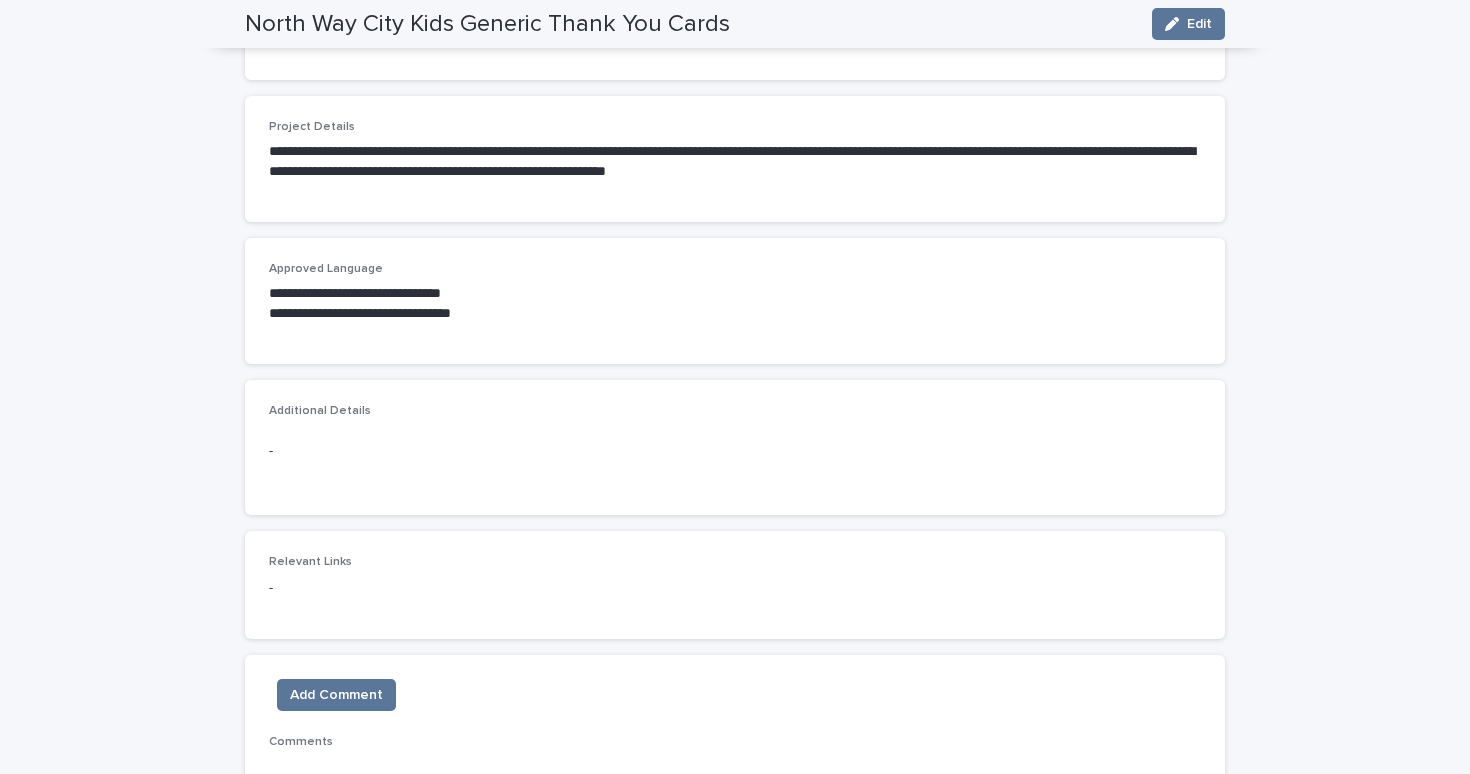 scroll, scrollTop: 0, scrollLeft: 0, axis: both 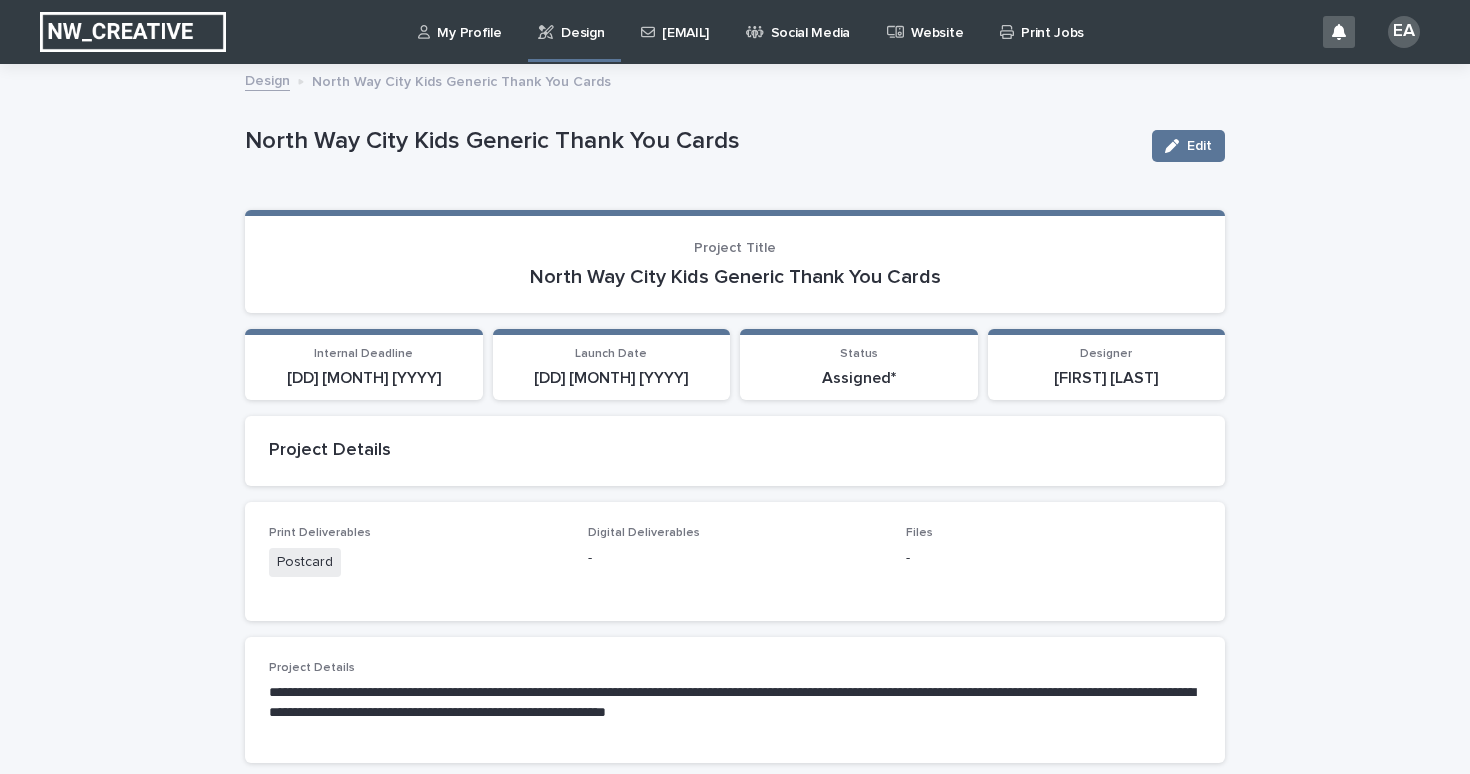 click on "My Profile" at bounding box center [469, 21] 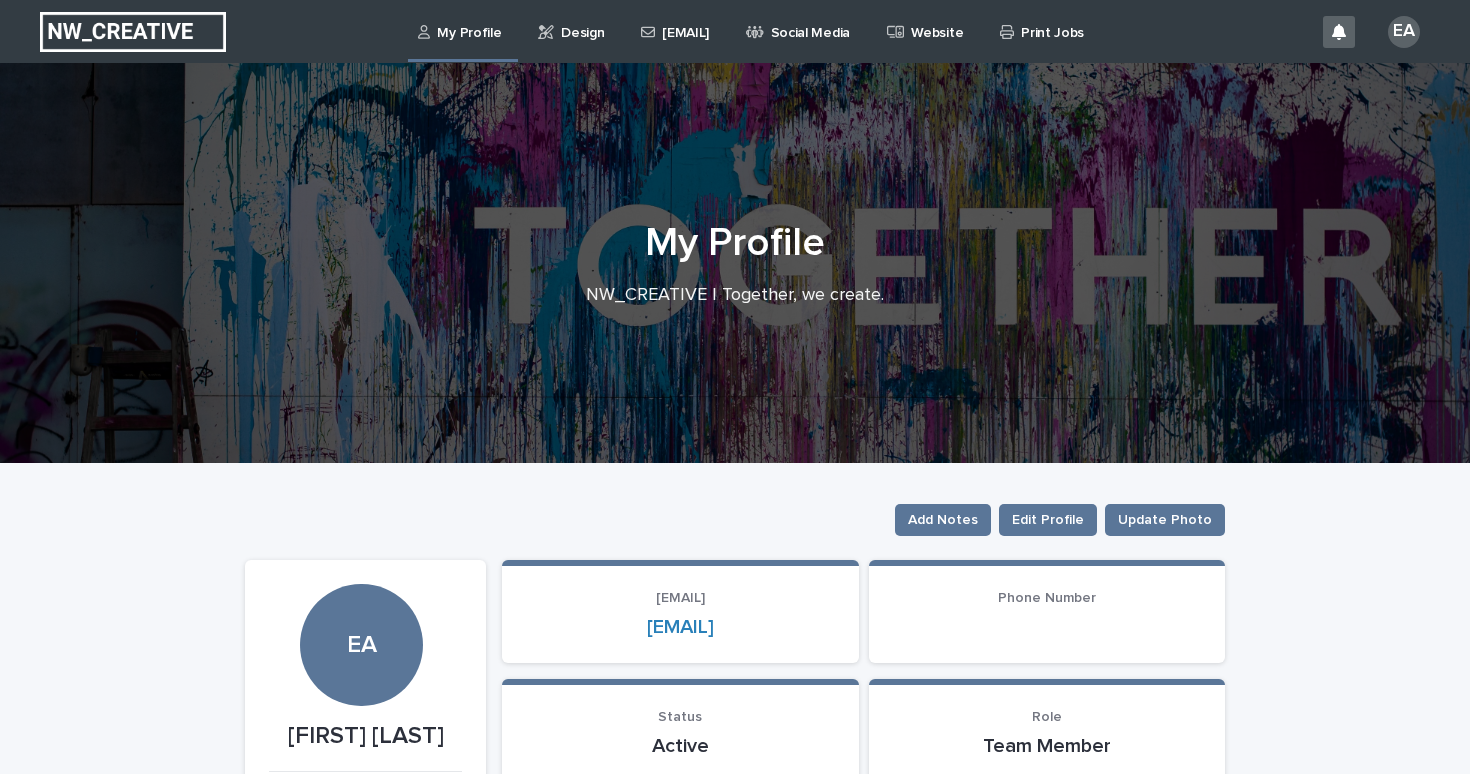 click at bounding box center (133, 32) 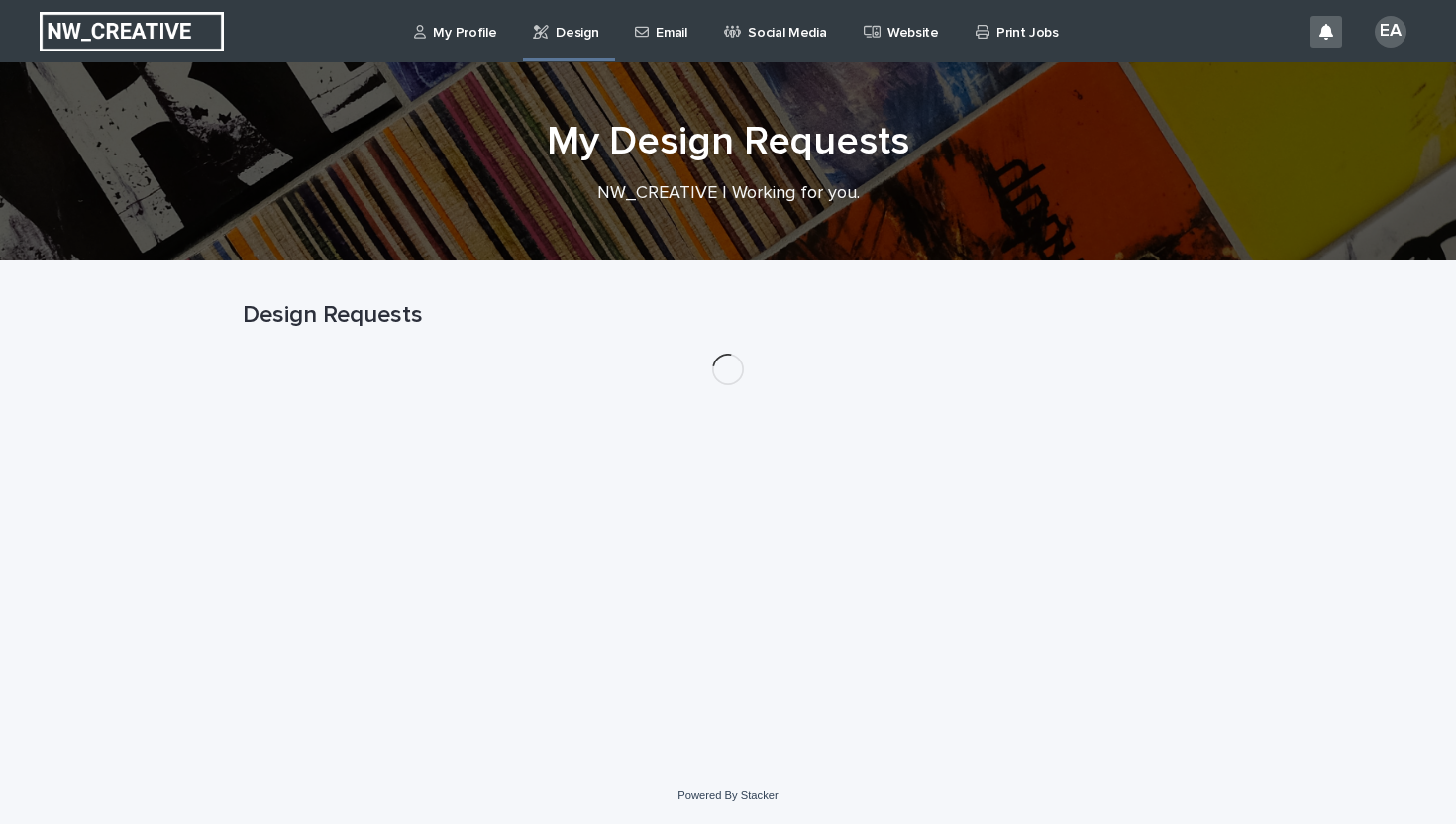 scroll, scrollTop: 0, scrollLeft: 0, axis: both 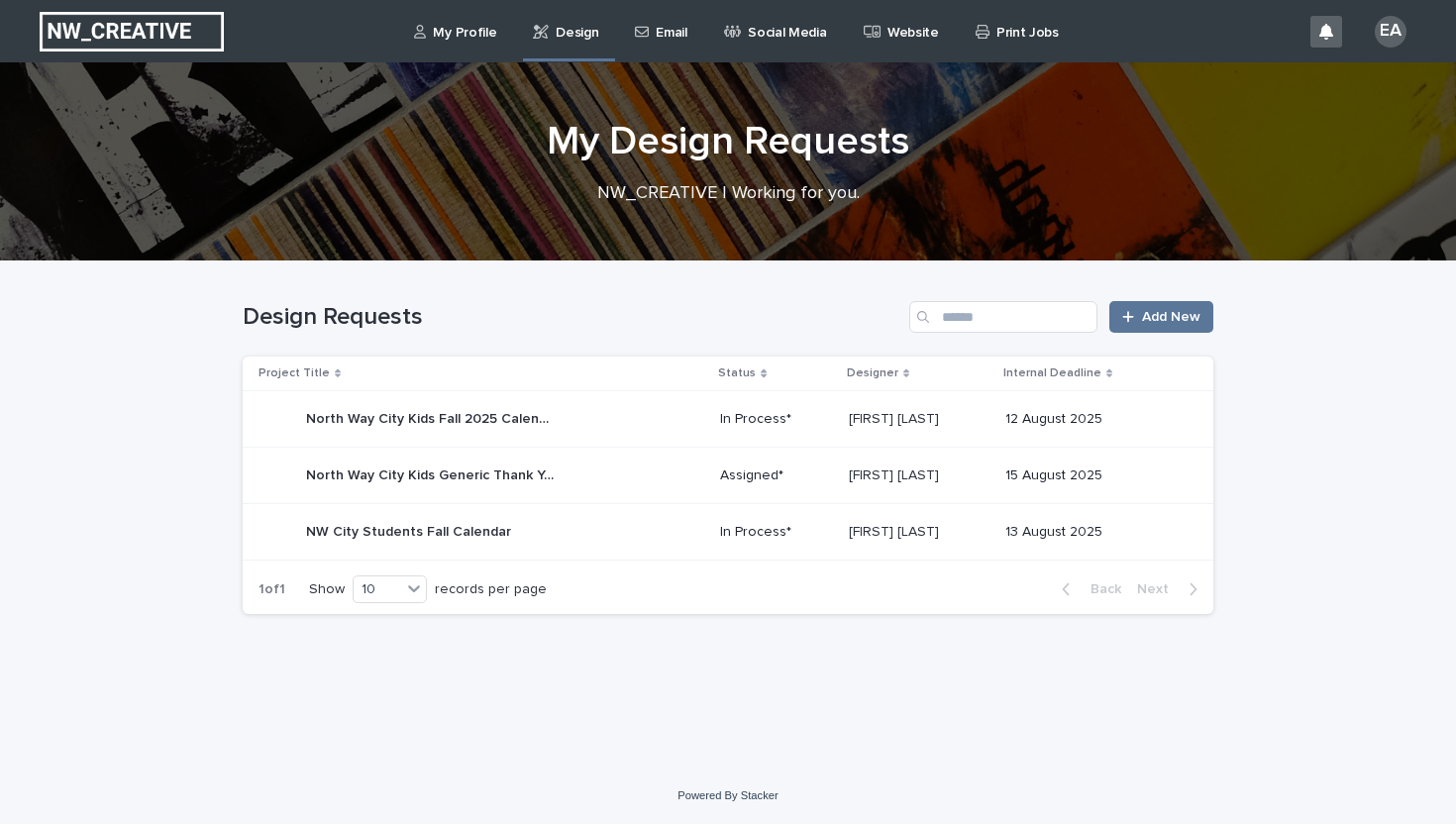 click on "NW City Students Fall Calendar NW City Students Fall Calendar" at bounding box center [477, 532] 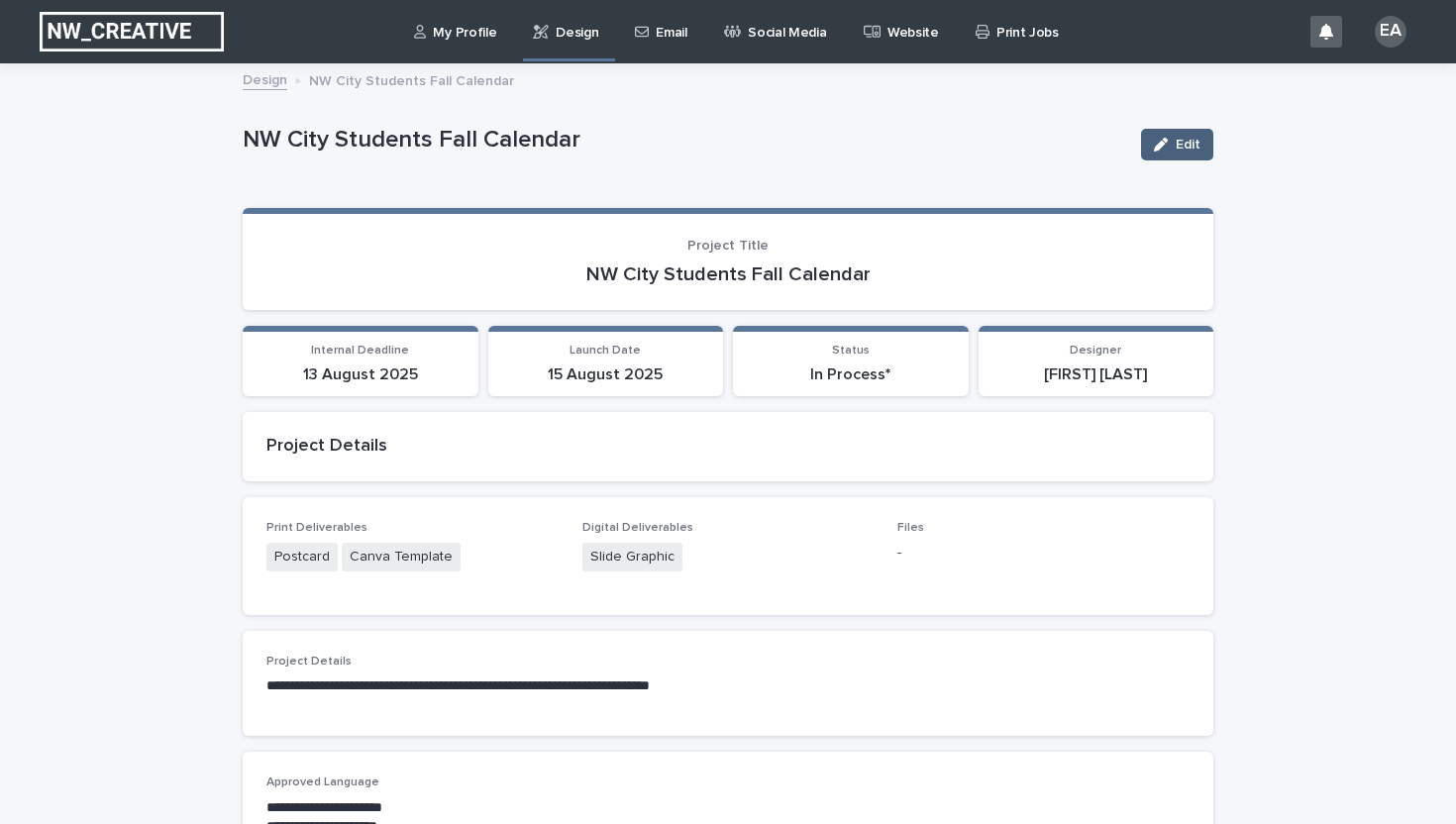 click on "Edit" at bounding box center [1188, 145] 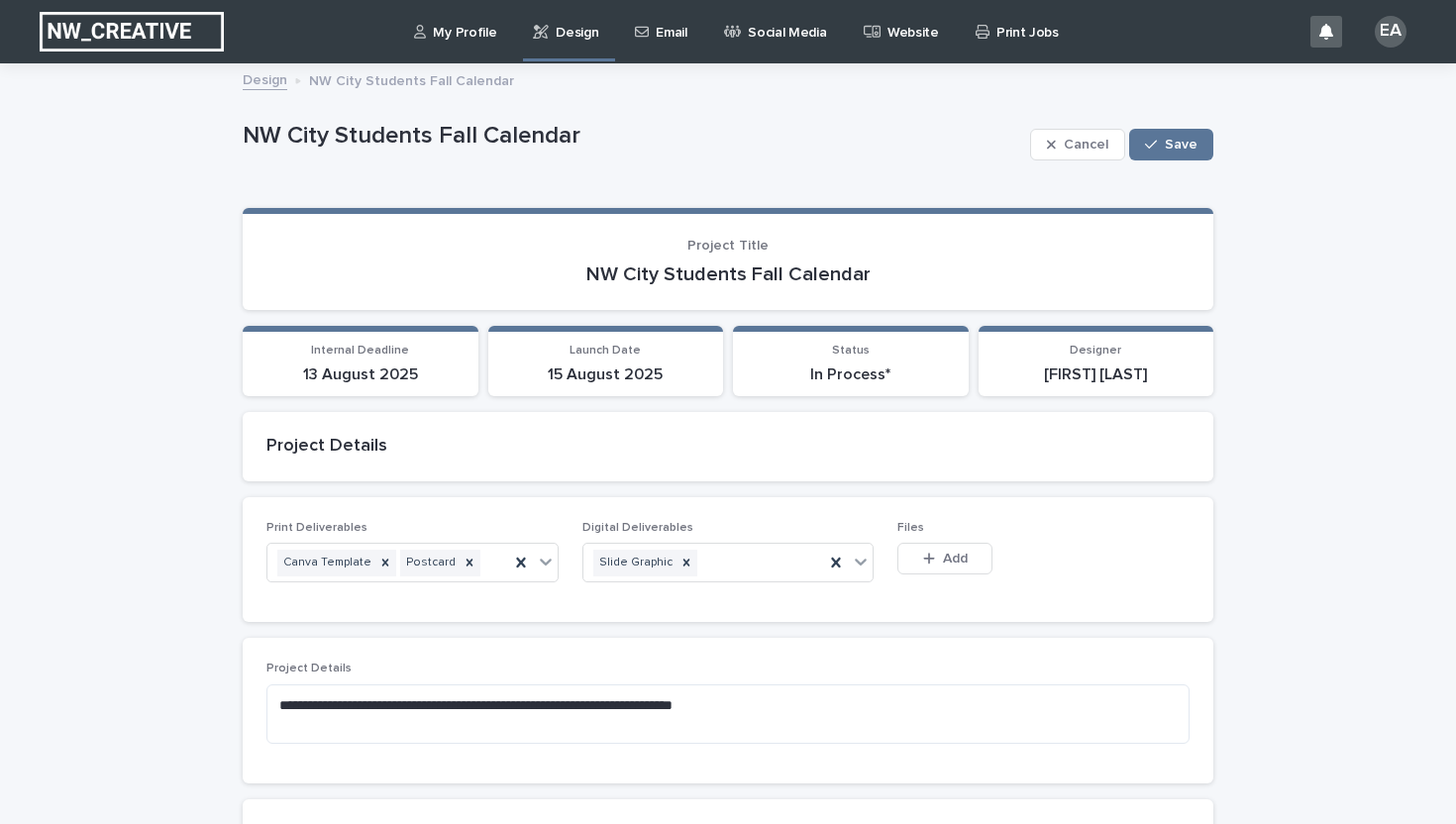scroll, scrollTop: 600, scrollLeft: 0, axis: vertical 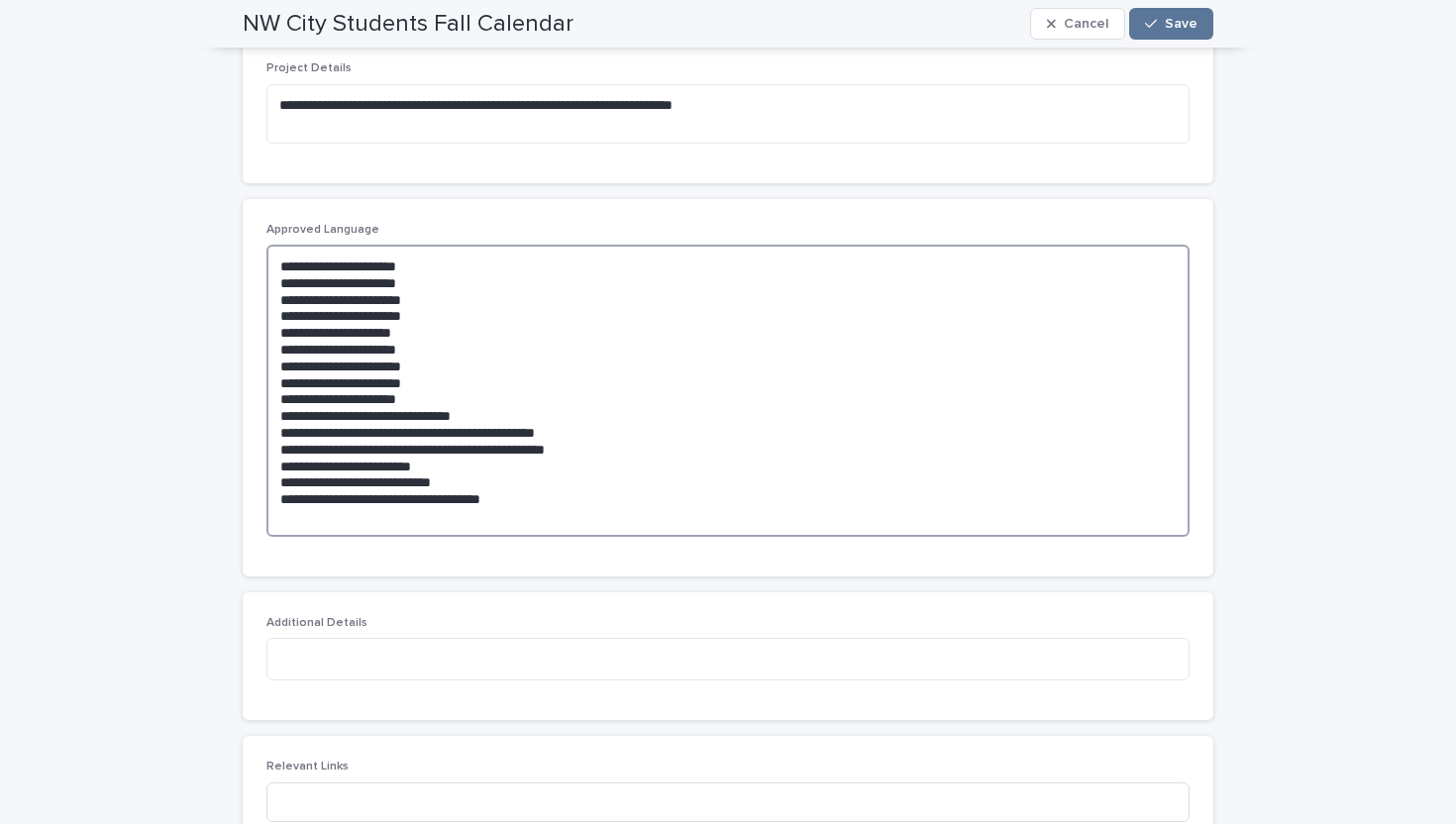 click on "**********" at bounding box center (728, 390) 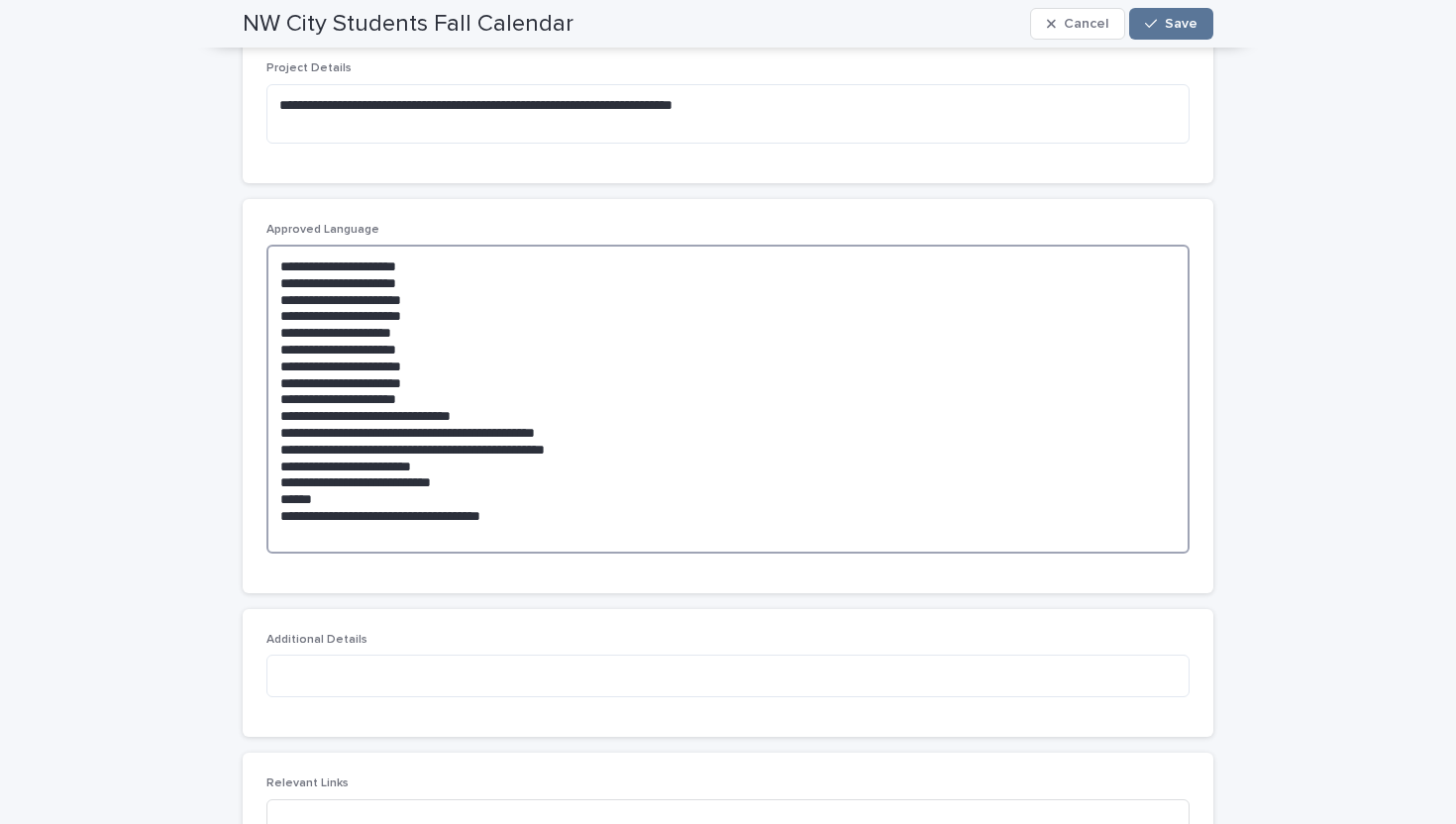 click on "**********" at bounding box center [728, 399] 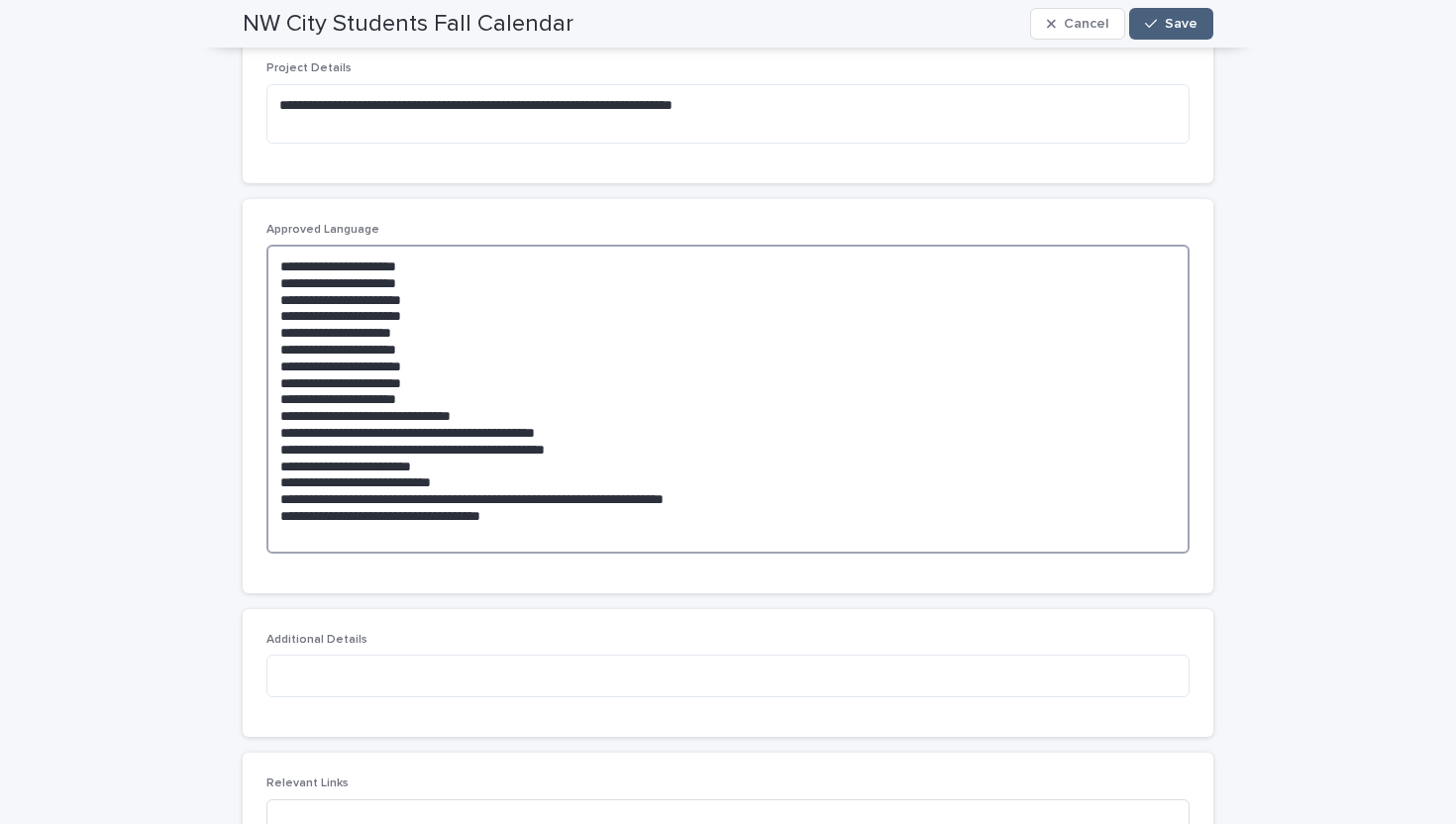 type on "**********" 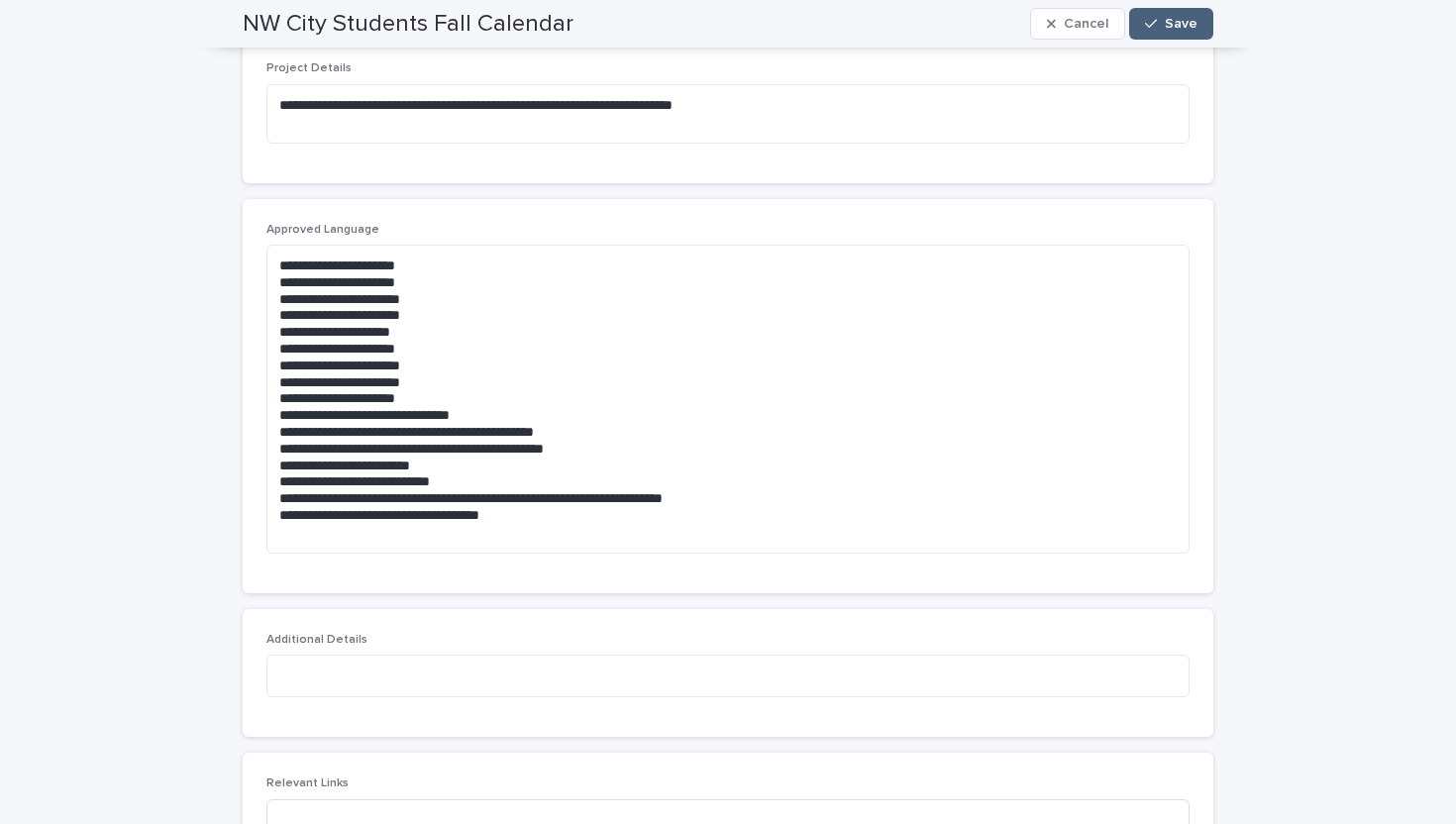 click on "Save" at bounding box center (1181, 24) 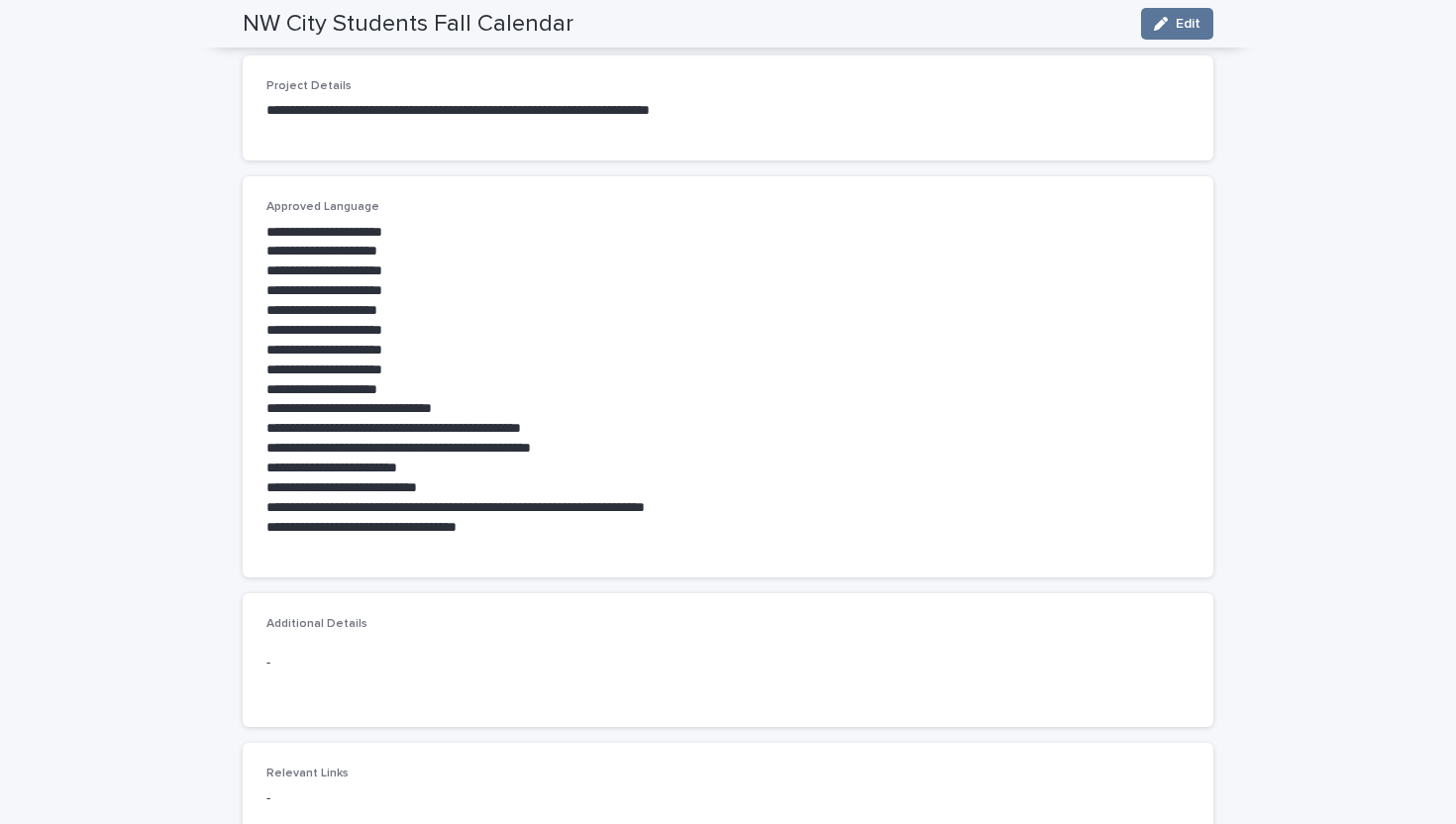 scroll, scrollTop: 0, scrollLeft: 0, axis: both 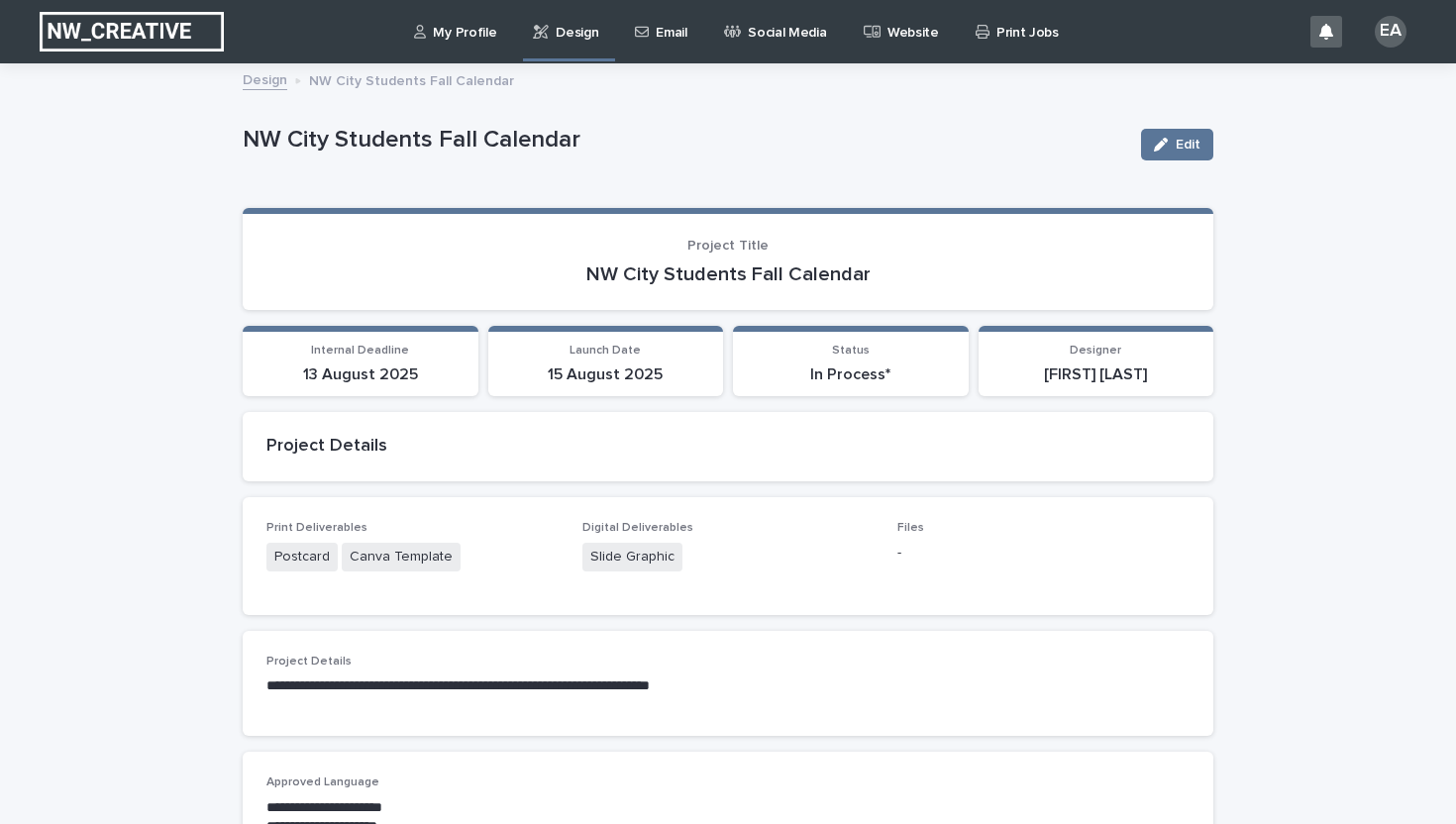 click at bounding box center (132, 32) 